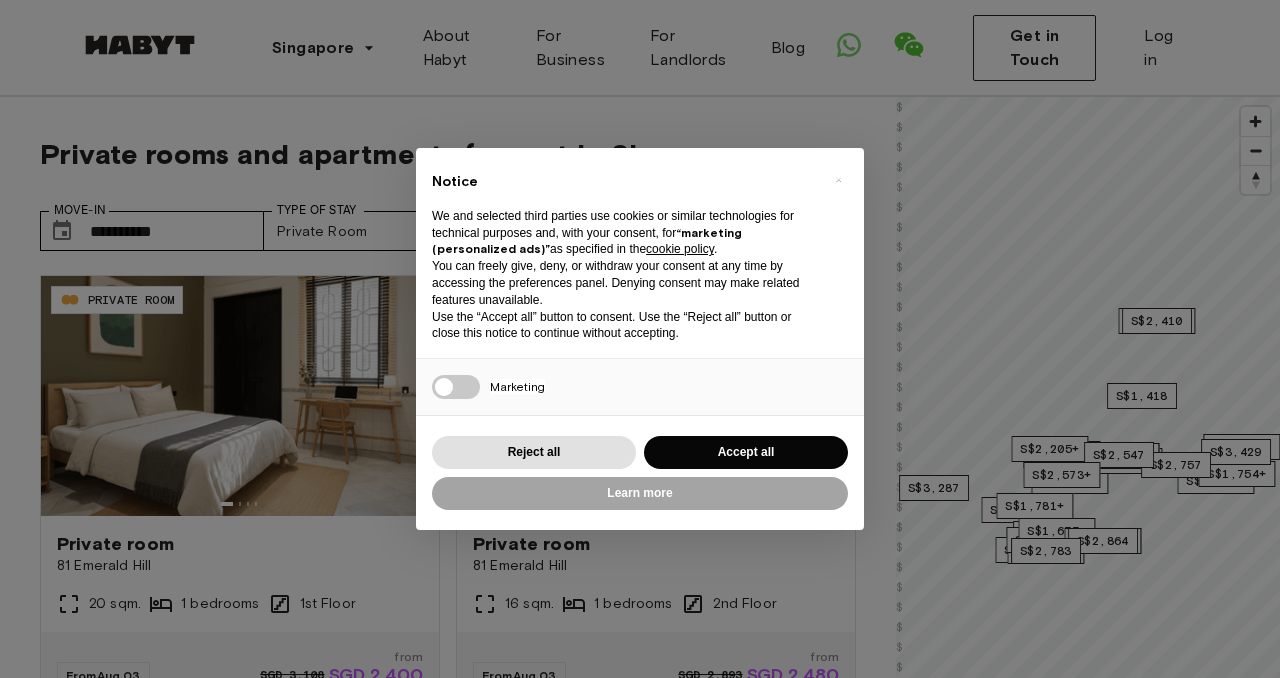 scroll, scrollTop: 0, scrollLeft: 0, axis: both 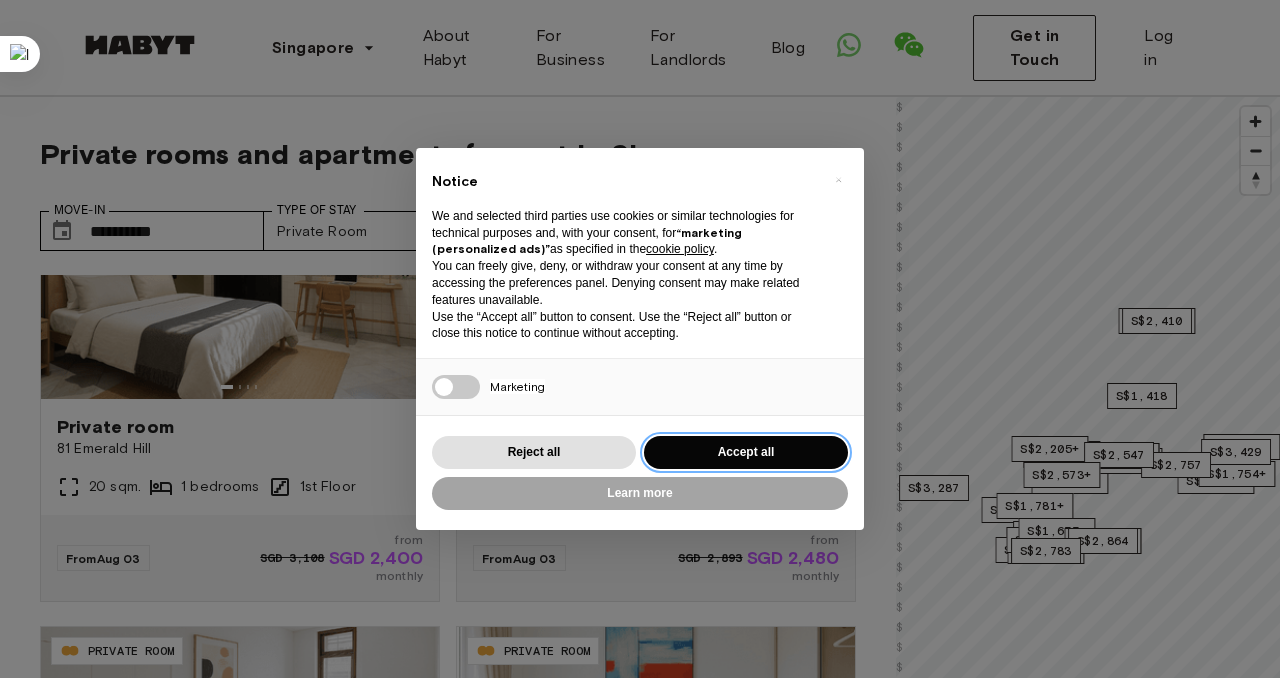 click on "Accept all" at bounding box center [746, 452] 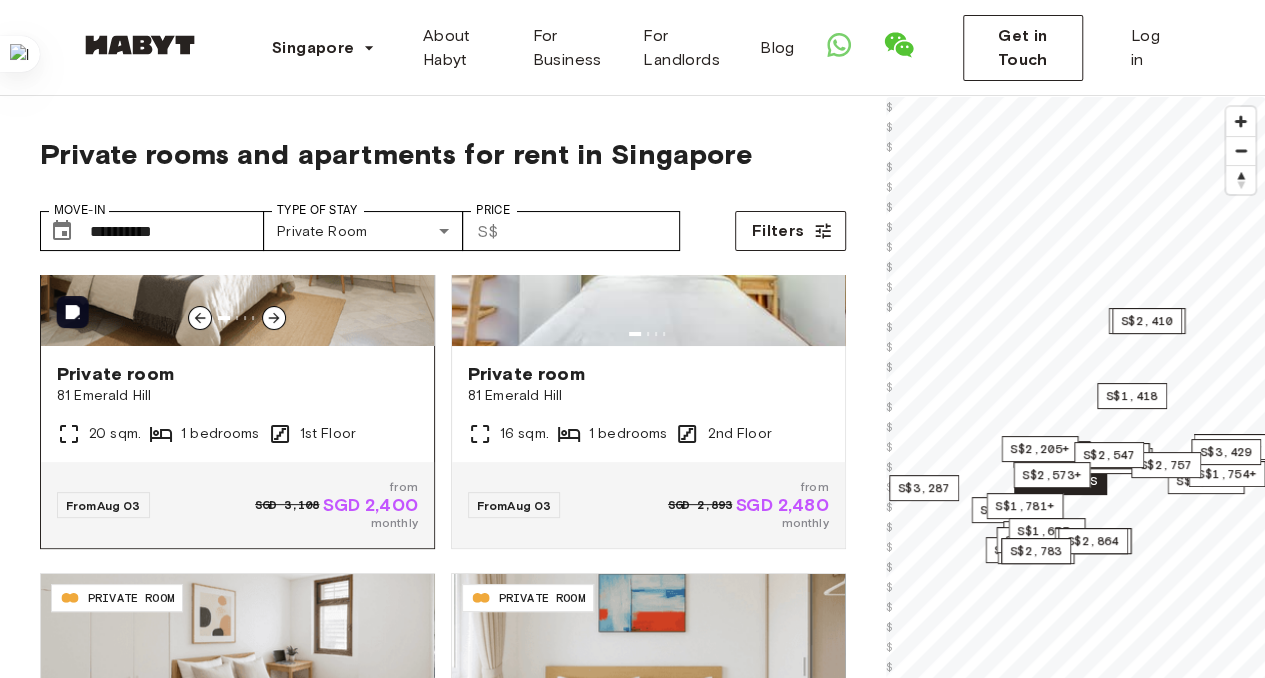 scroll, scrollTop: 173, scrollLeft: 0, axis: vertical 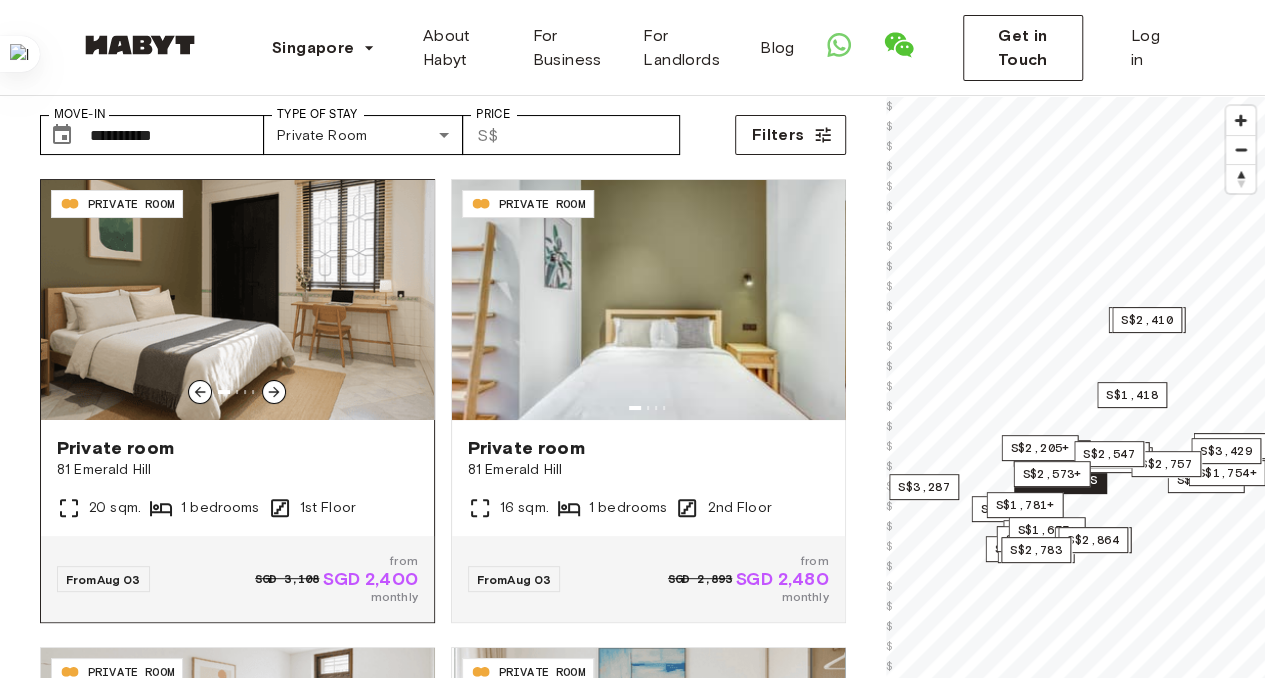 click 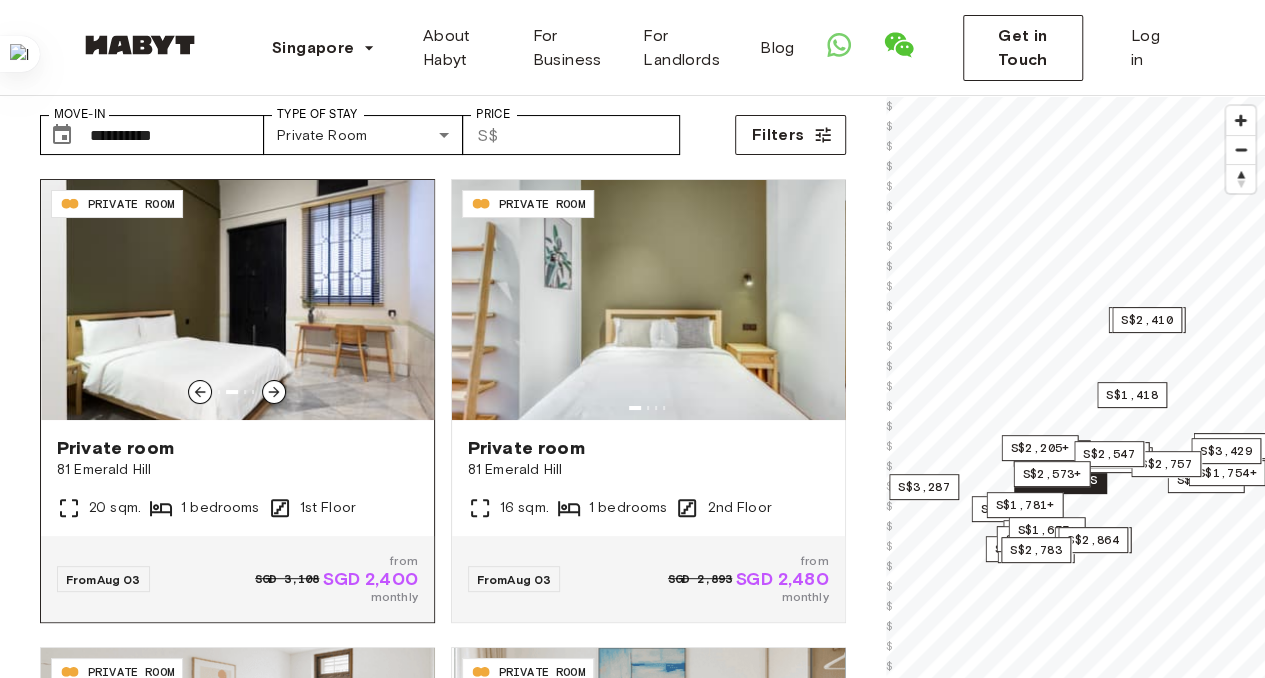 click 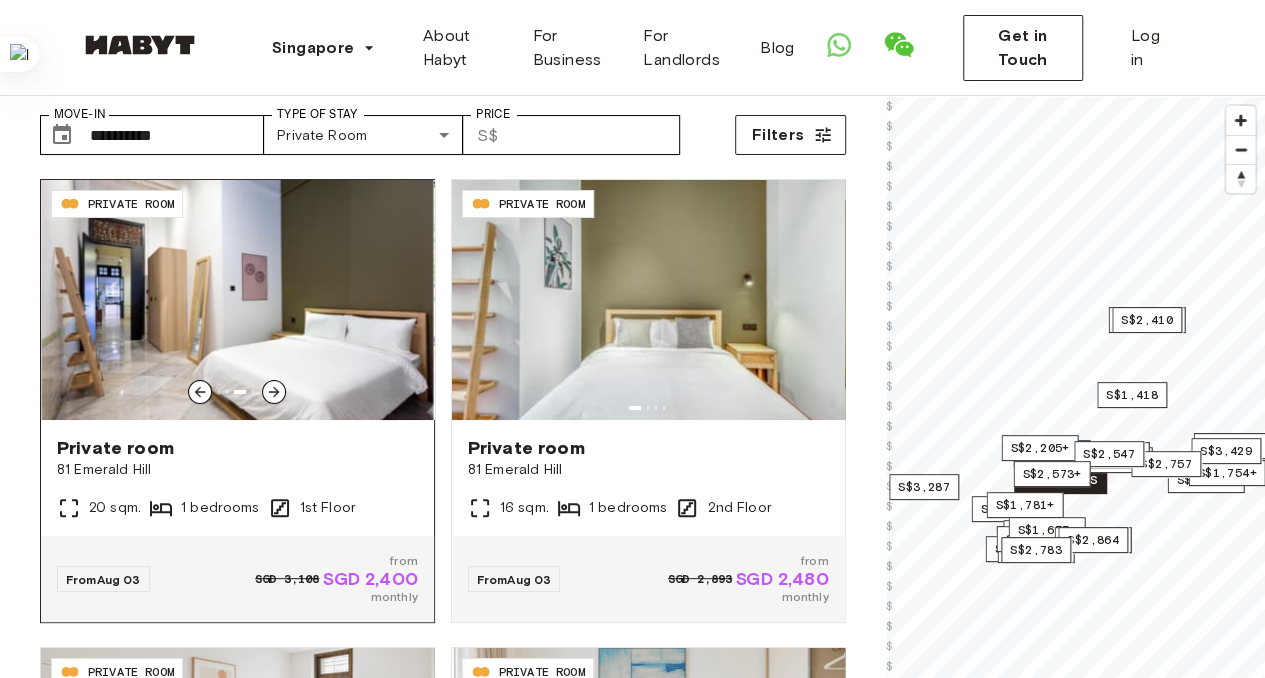 click 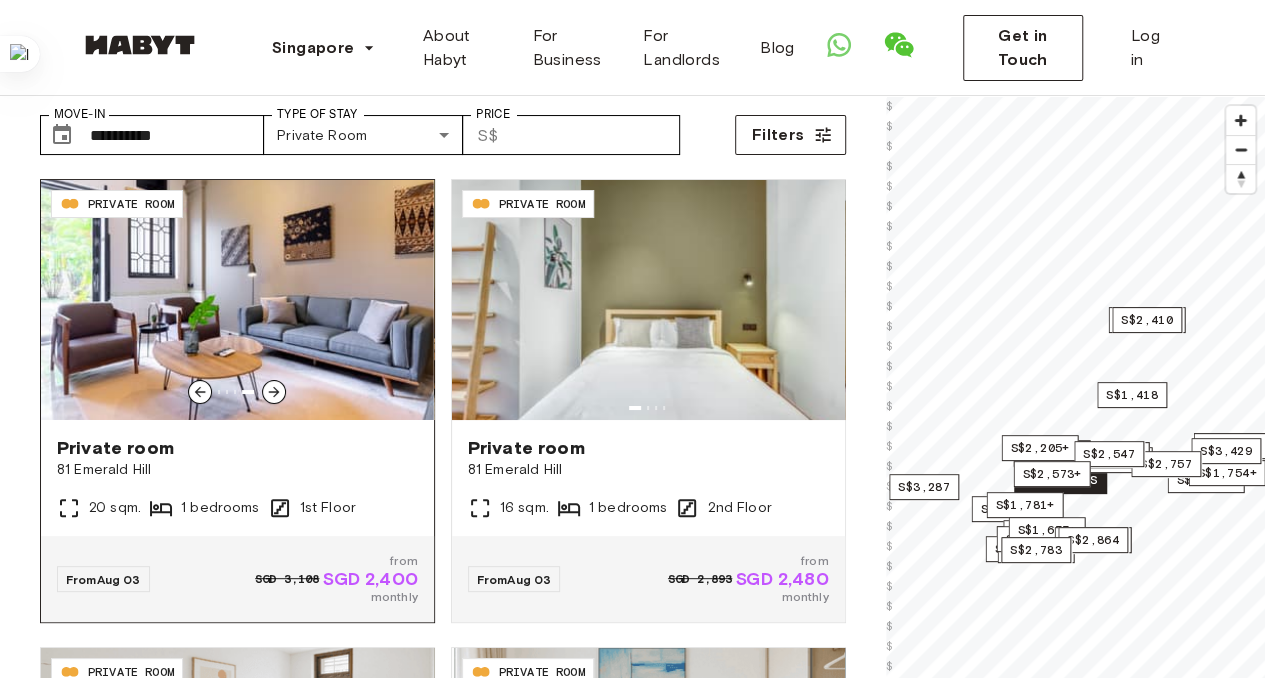 click 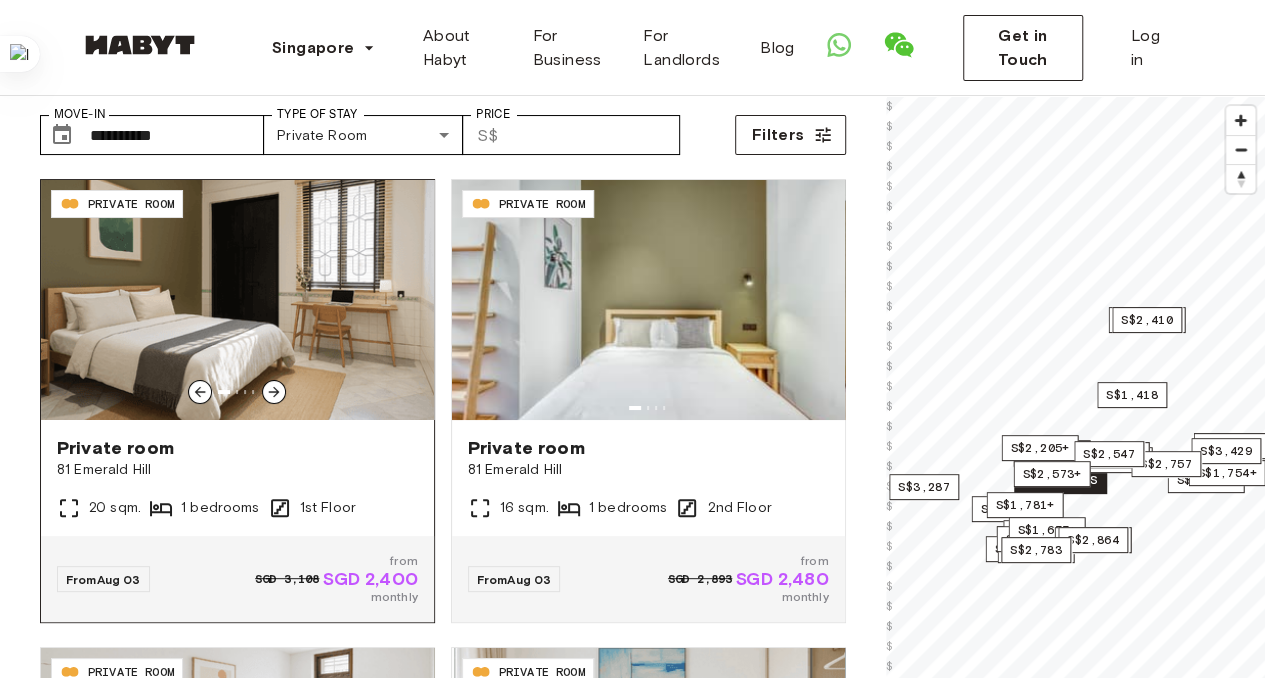 click 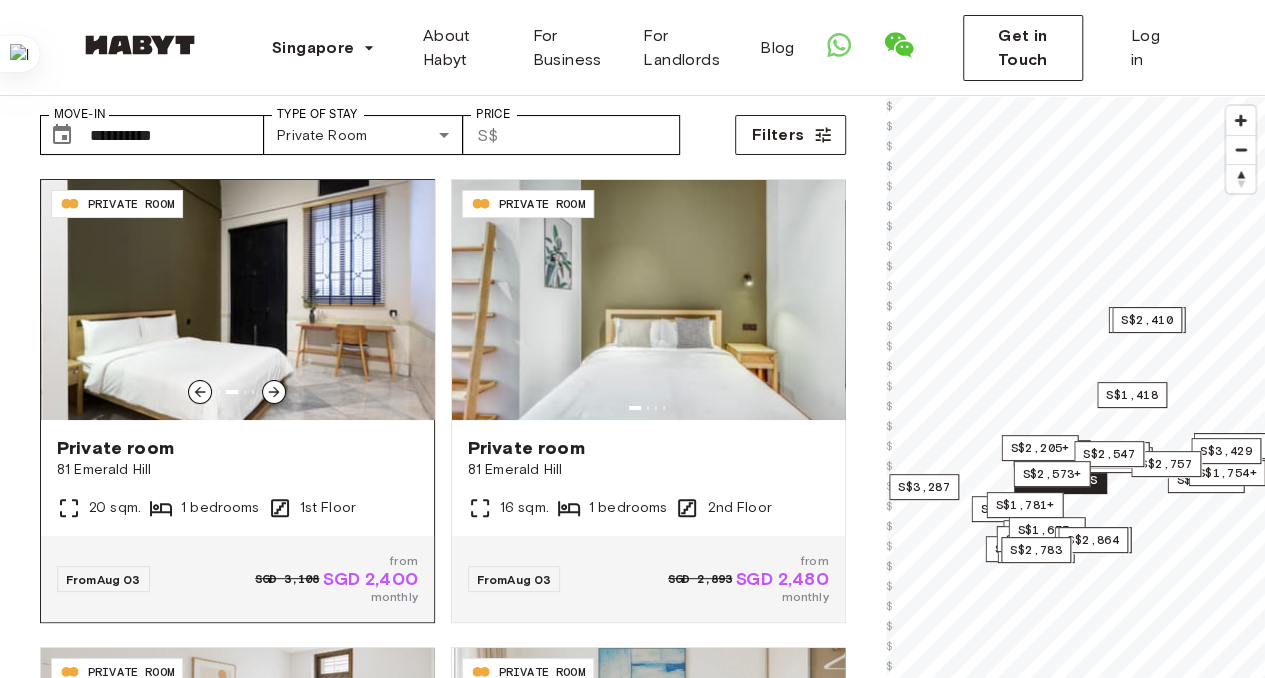 click 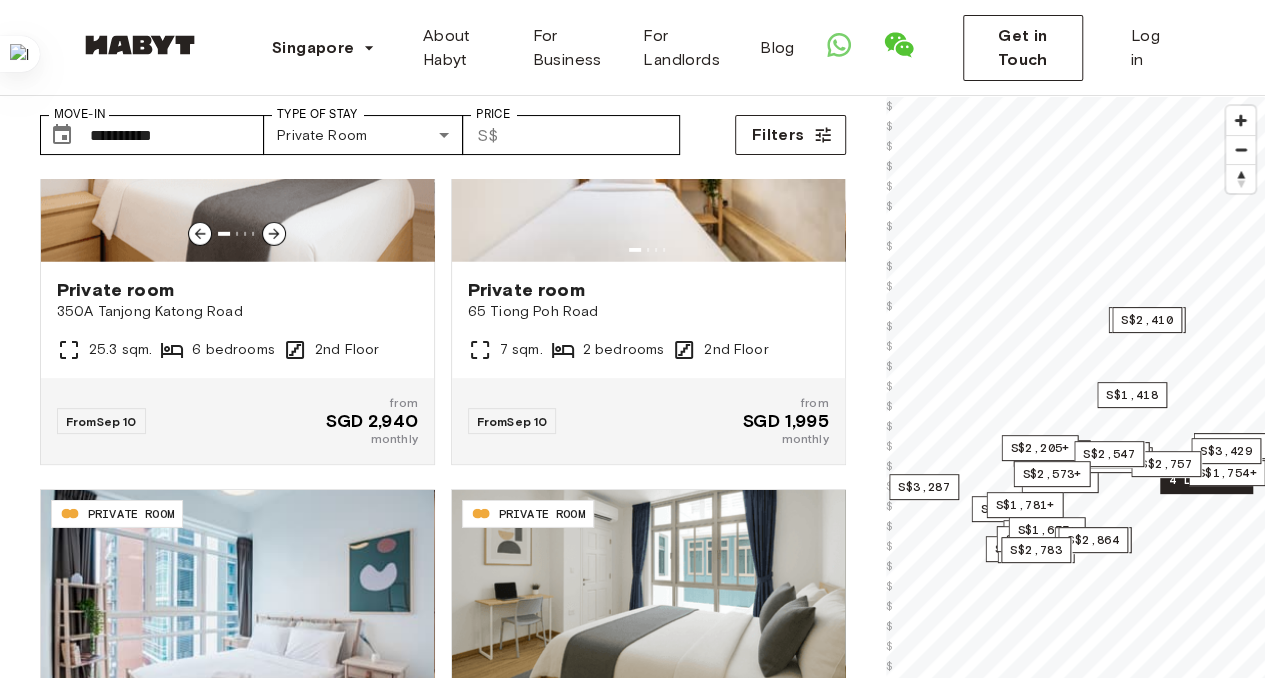 scroll, scrollTop: 2970, scrollLeft: 0, axis: vertical 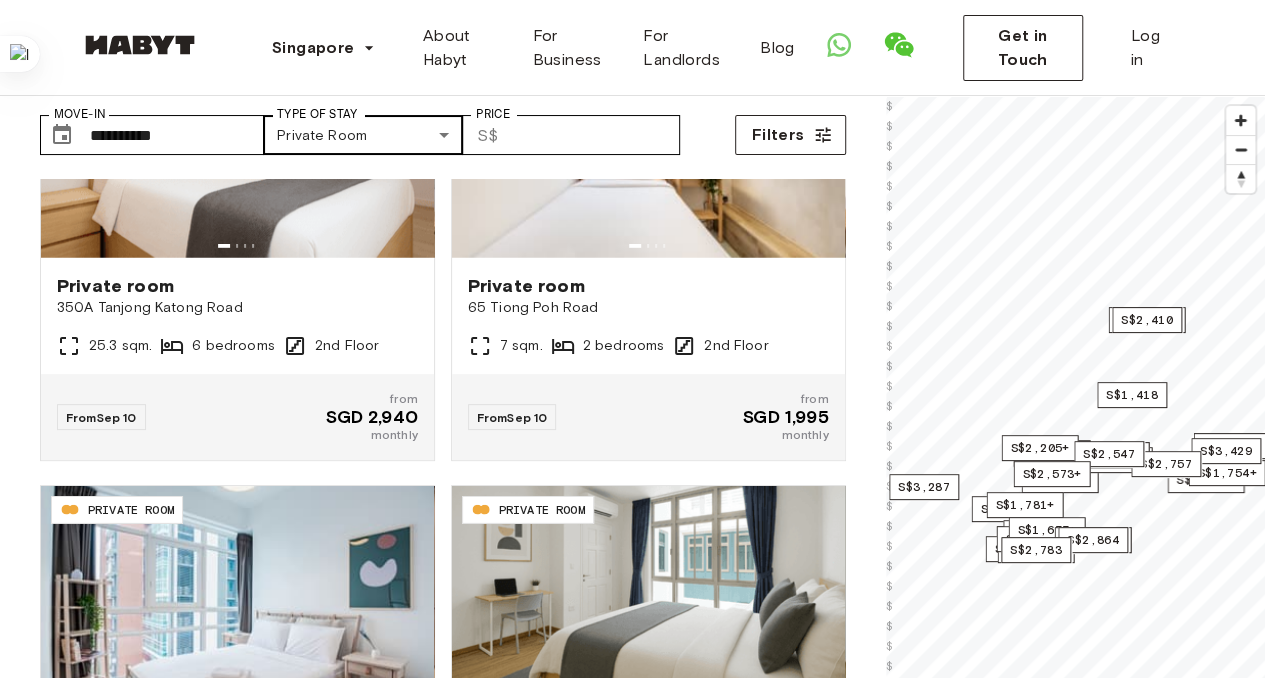 click on "**********" at bounding box center [632, 2283] 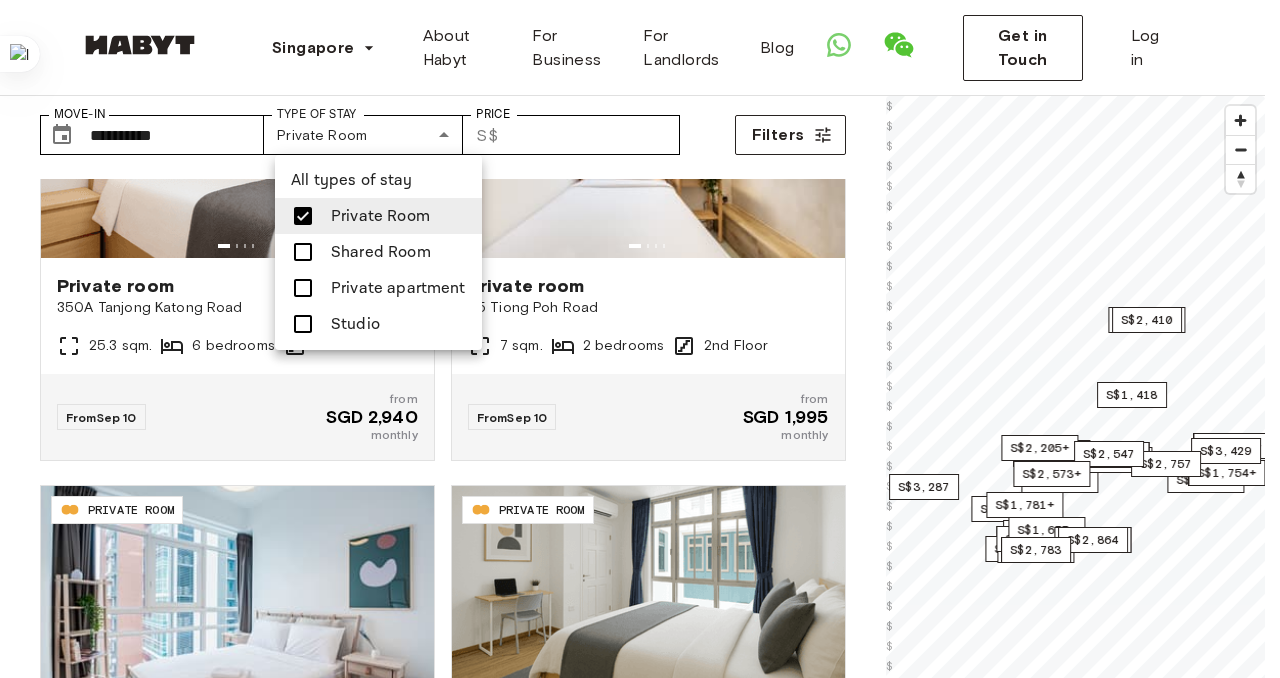 click on "Private apartment" at bounding box center (398, 288) 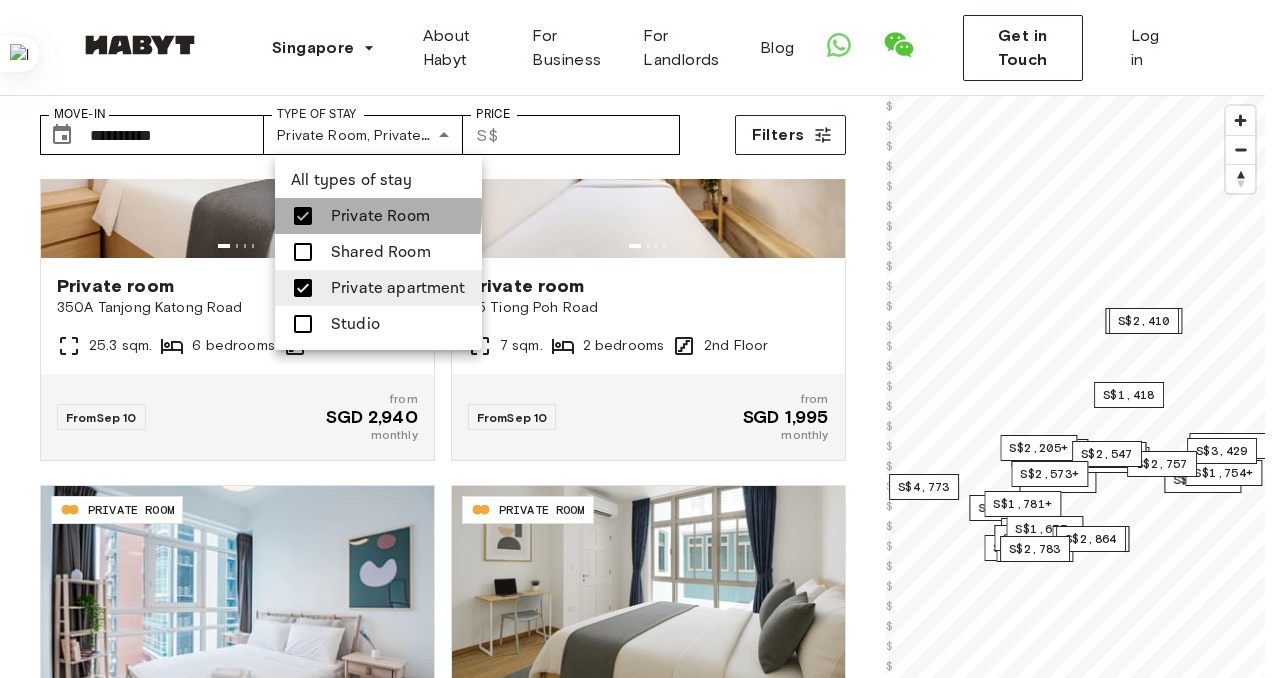 click at bounding box center (309, 216) 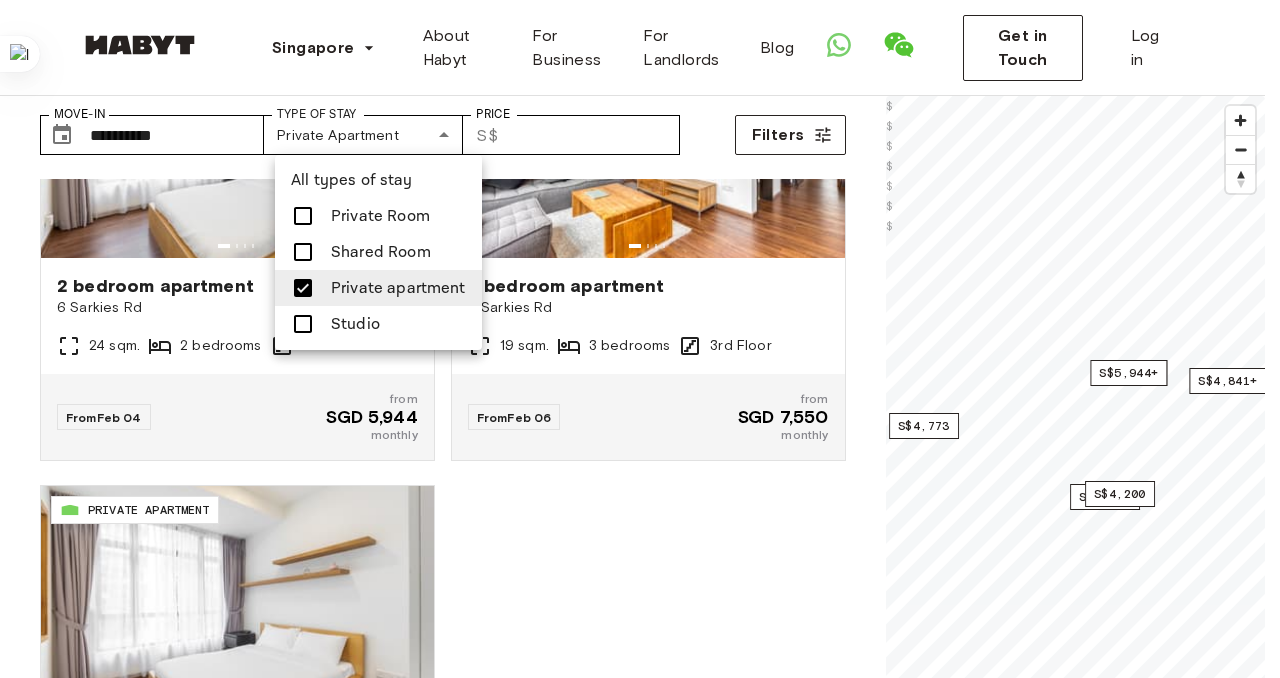 click at bounding box center [640, 339] 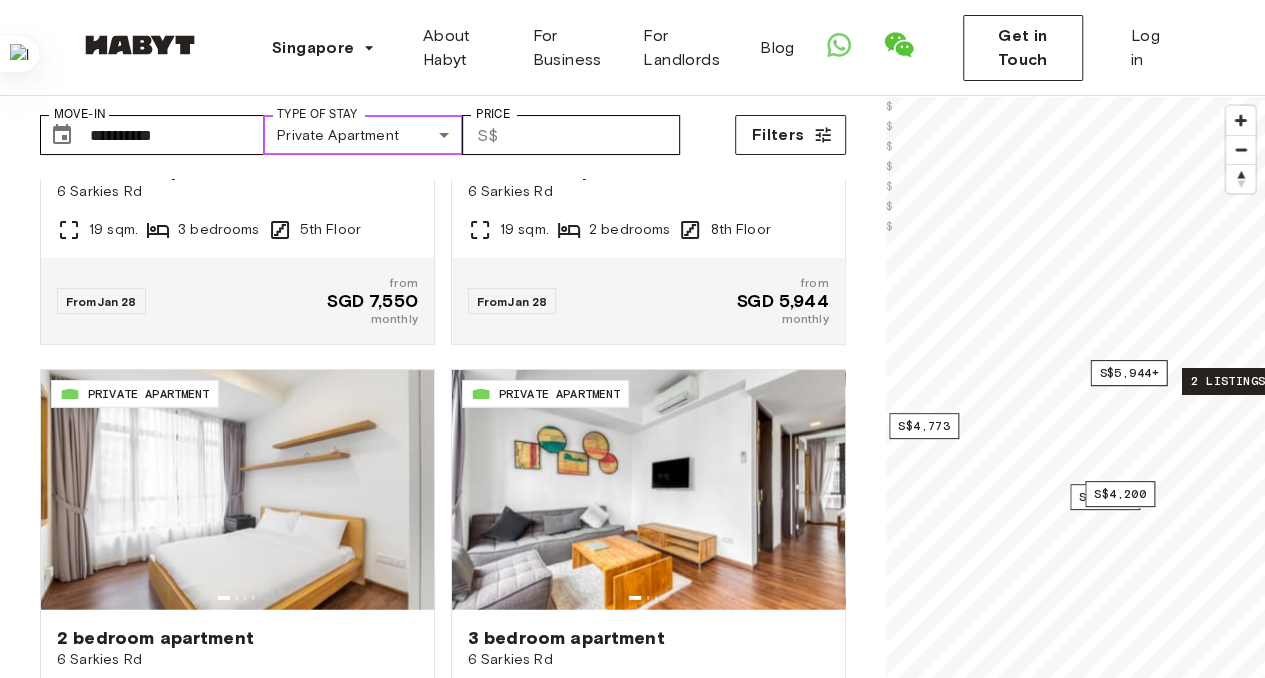 scroll, scrollTop: 3092, scrollLeft: 0, axis: vertical 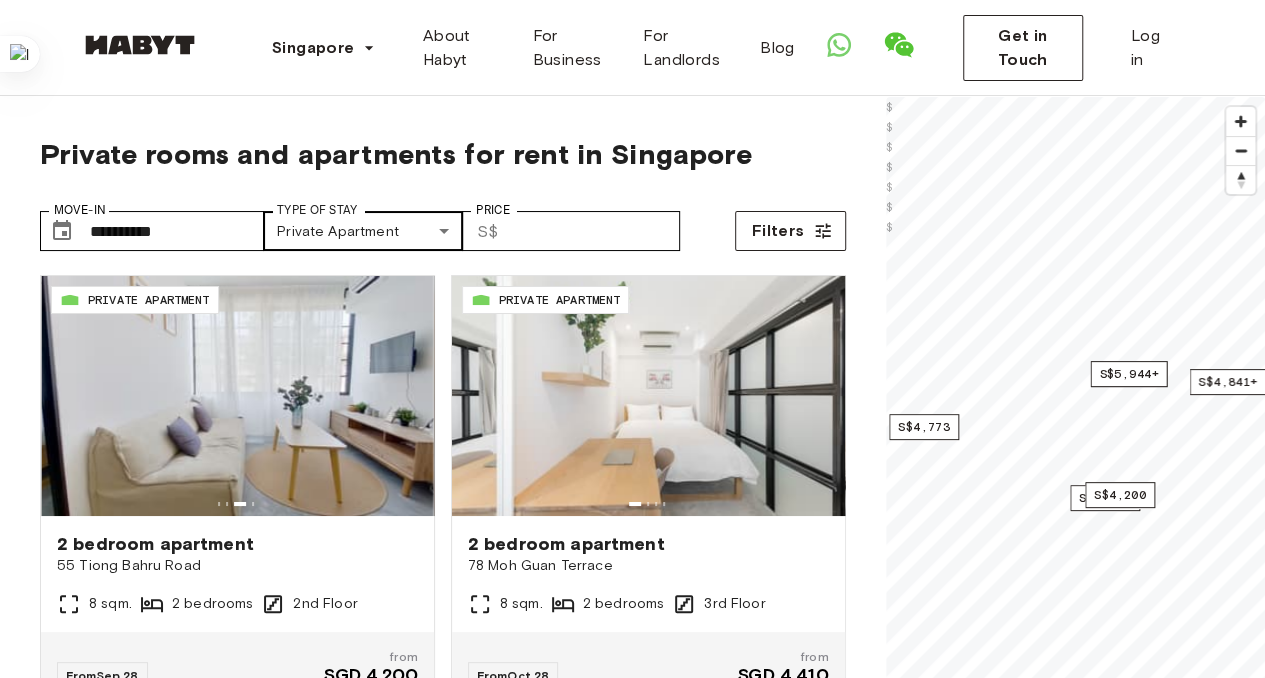 click on "**********" at bounding box center [632, 2379] 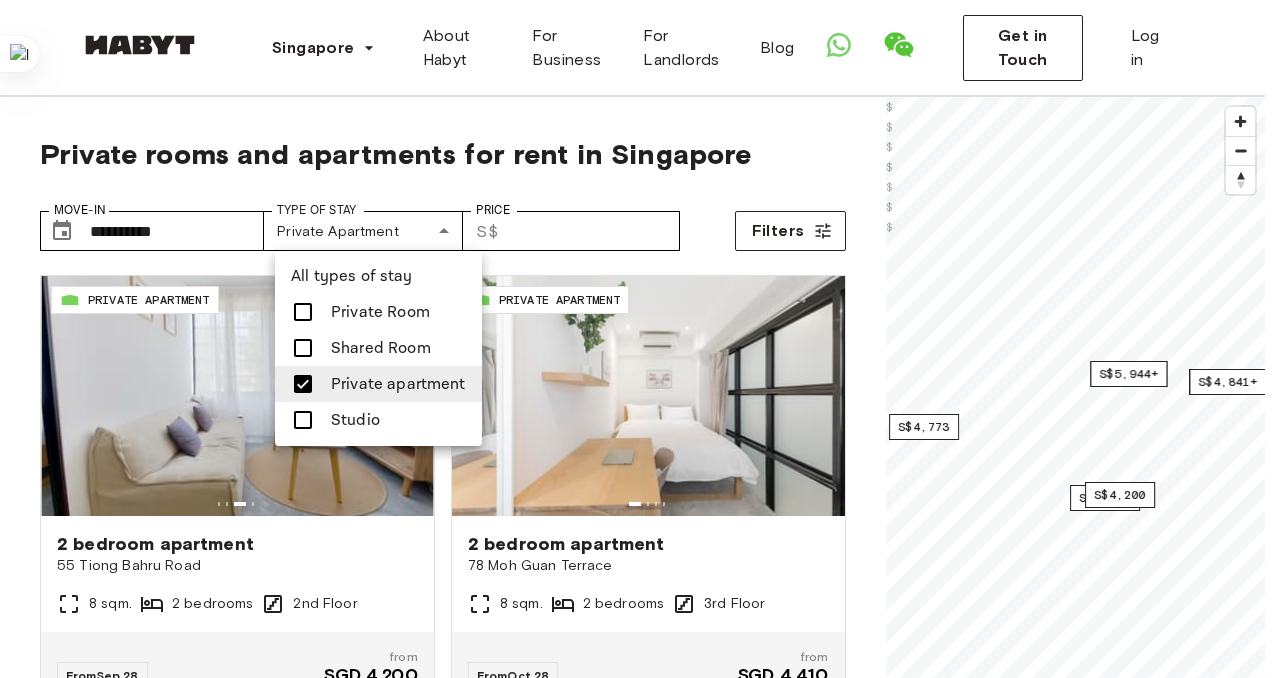 click at bounding box center [303, 384] 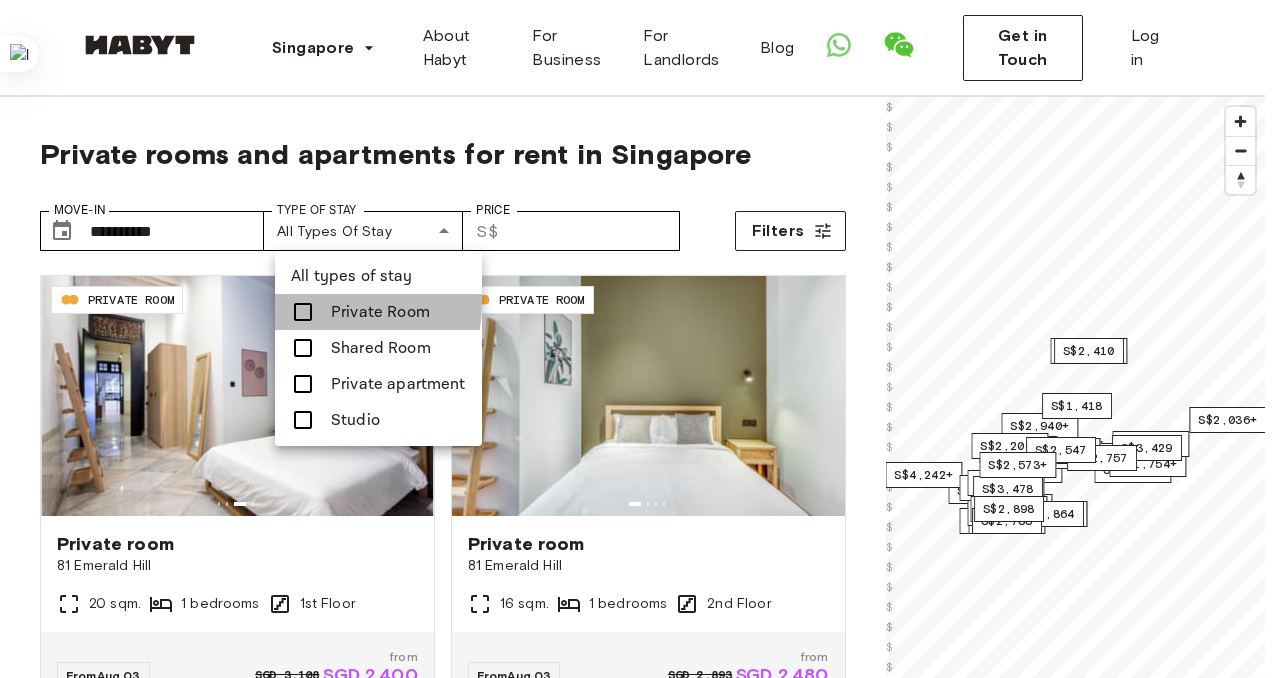 click at bounding box center (309, 312) 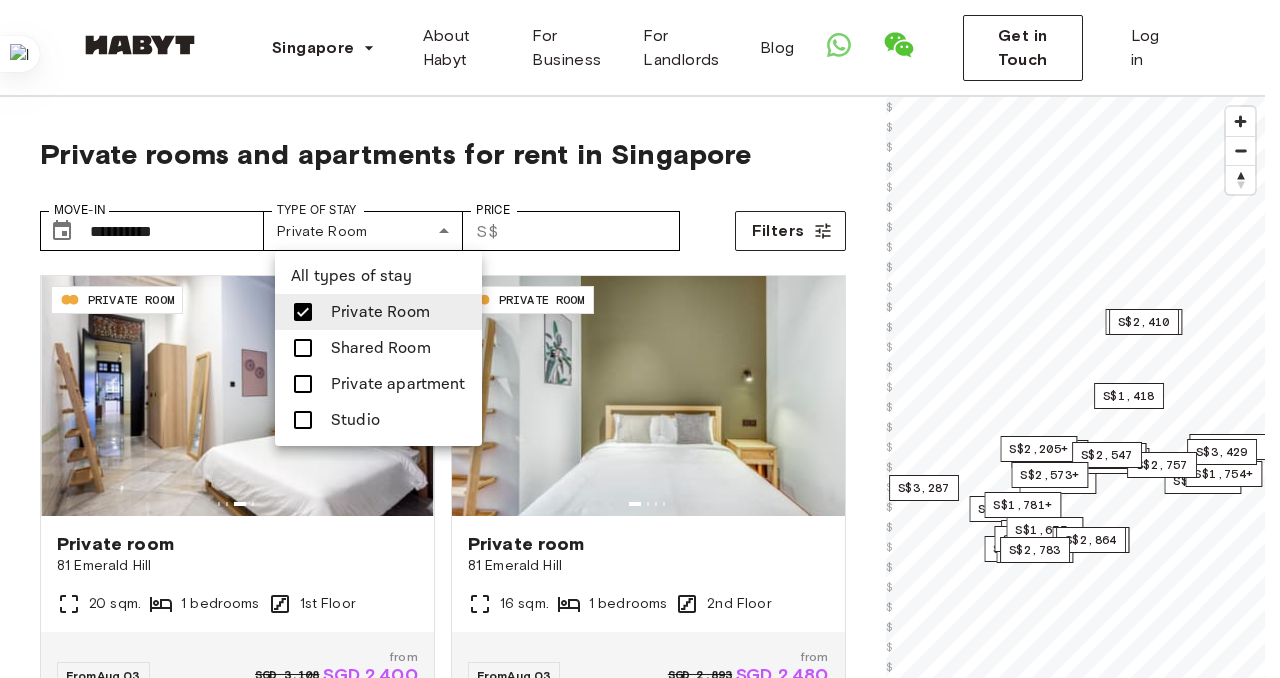 click at bounding box center [640, 339] 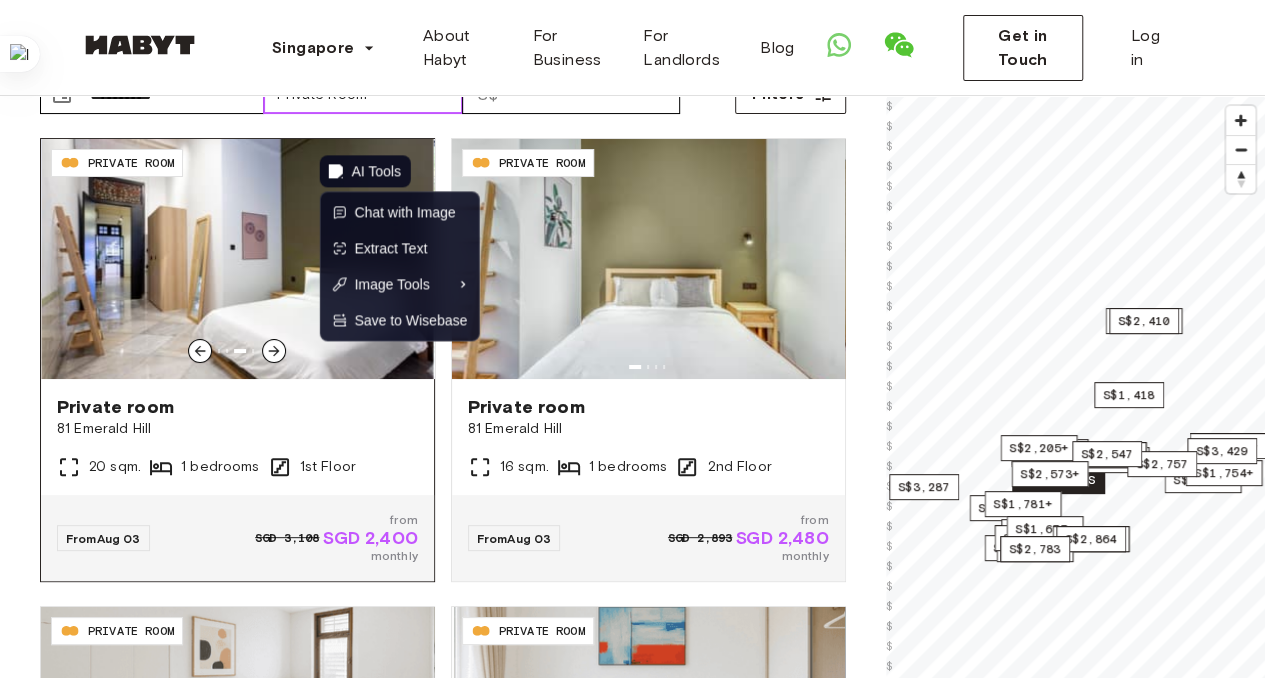 scroll, scrollTop: 138, scrollLeft: 0, axis: vertical 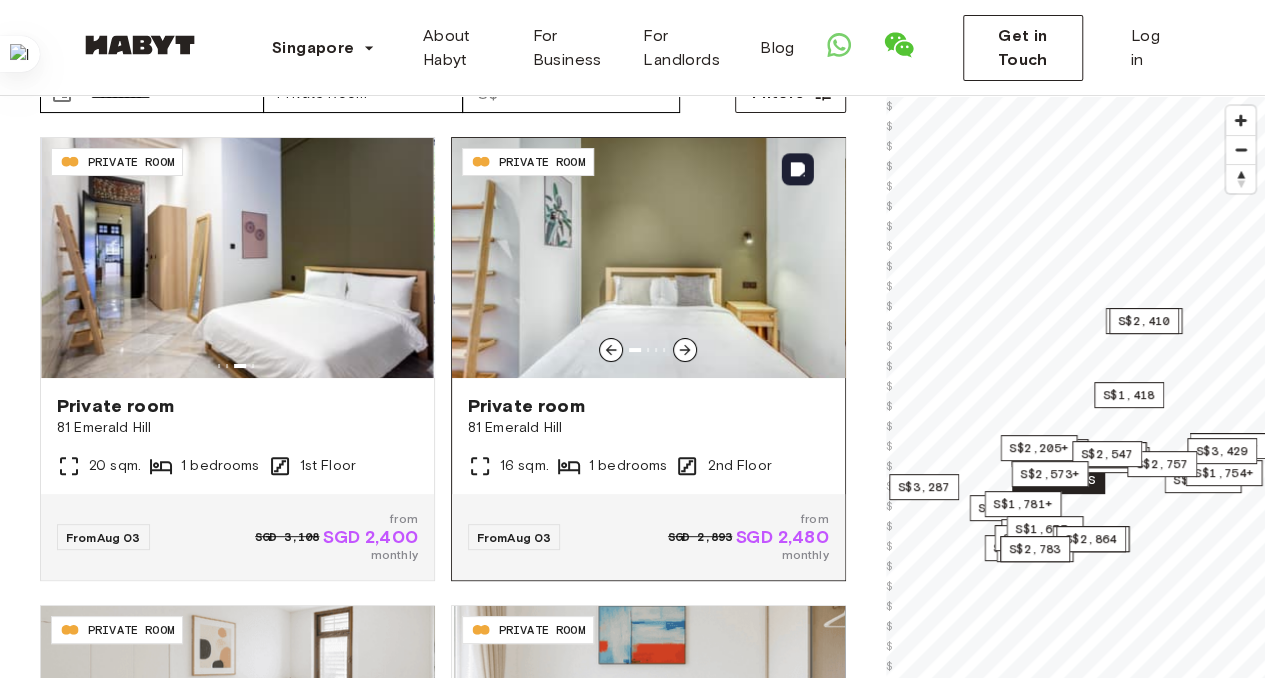 click at bounding box center (685, 350) 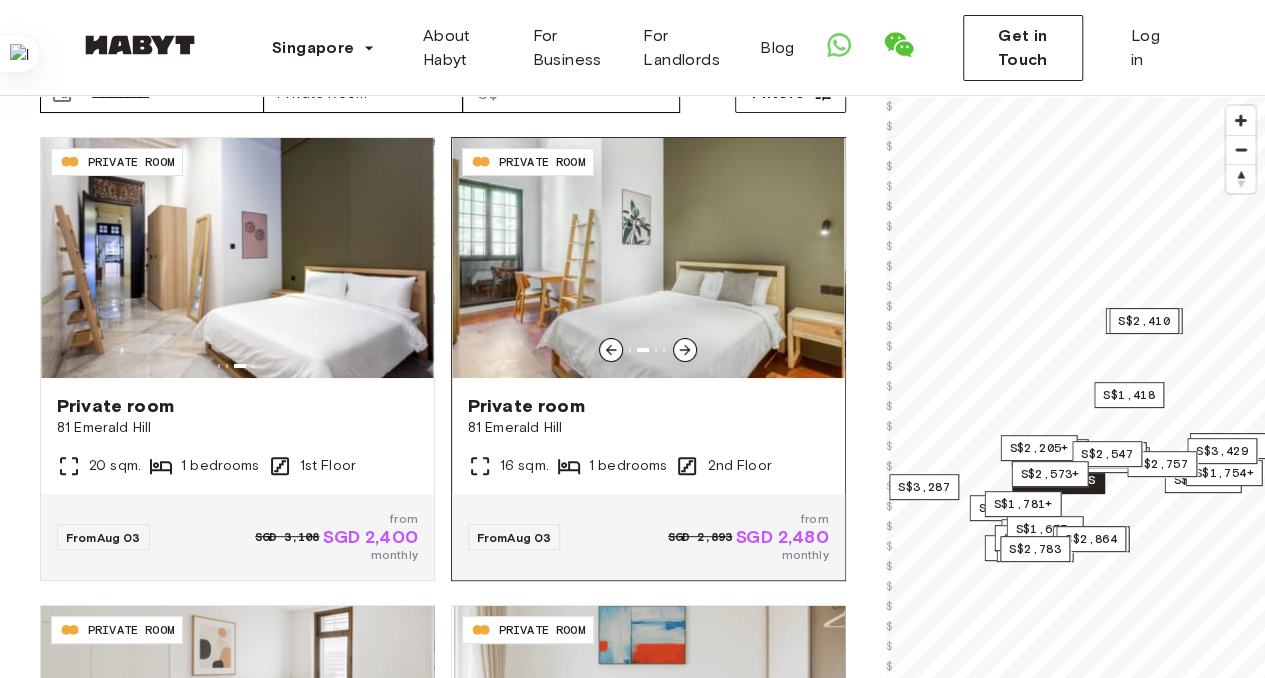 click at bounding box center [685, 350] 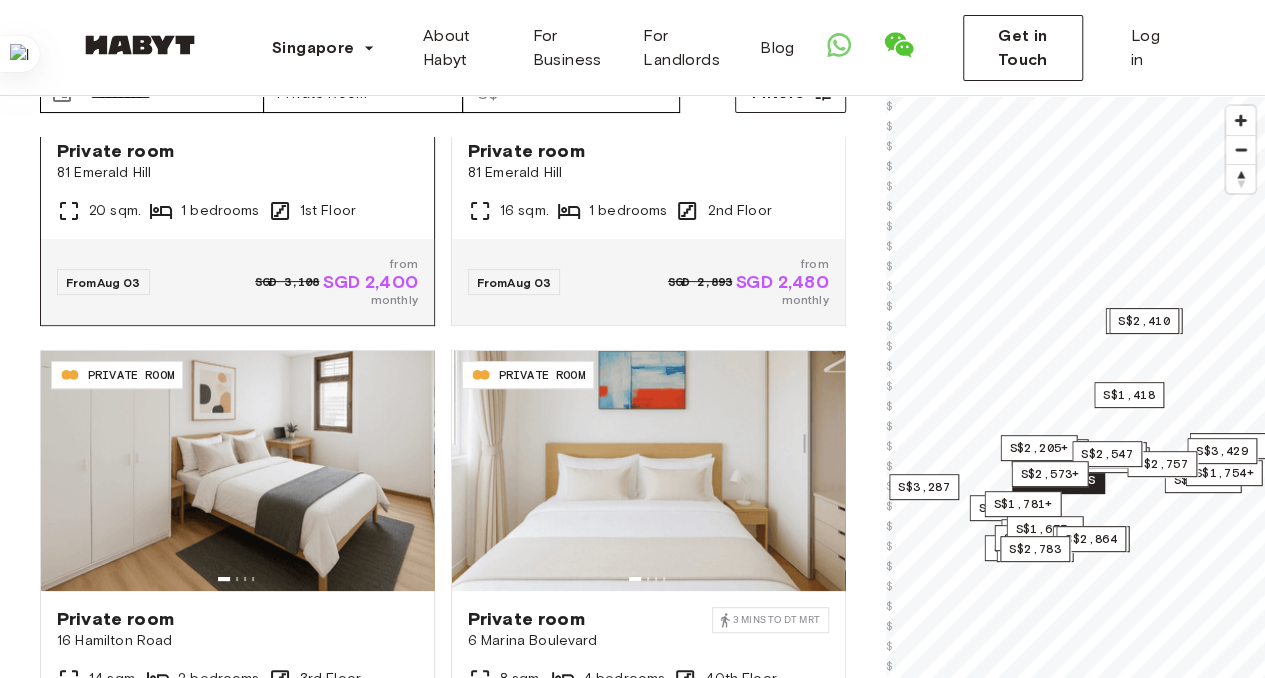 scroll, scrollTop: 392, scrollLeft: 0, axis: vertical 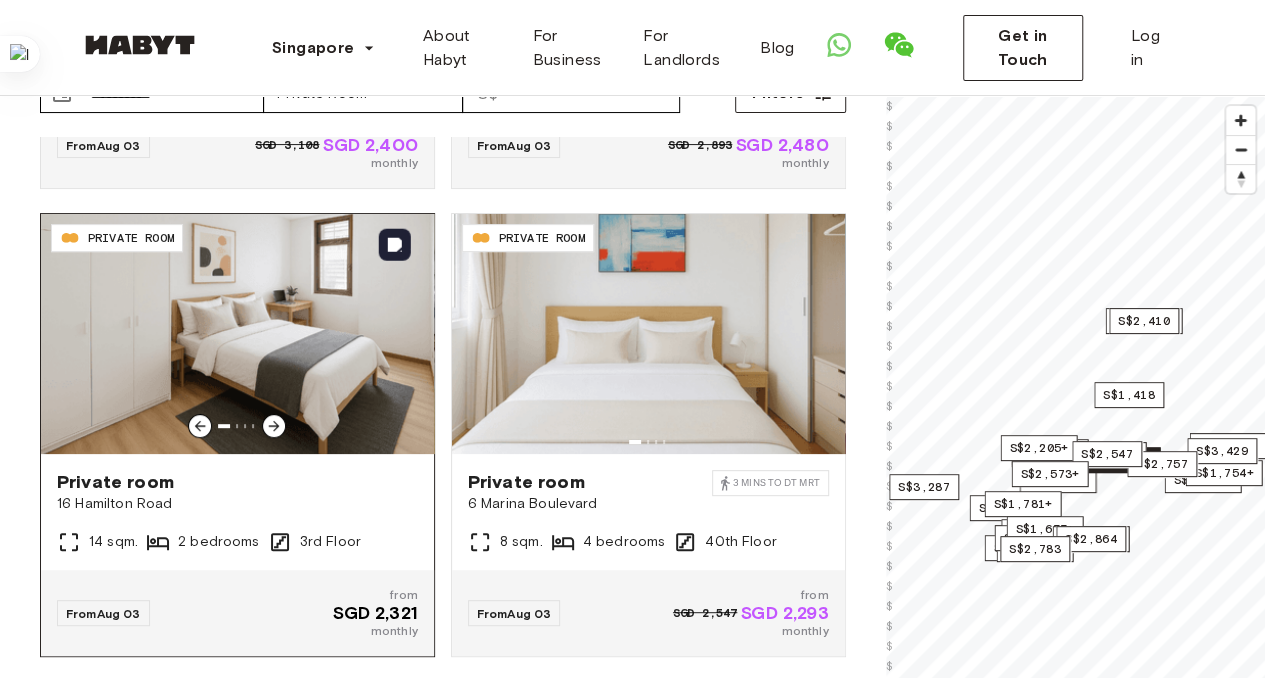 click at bounding box center [274, 426] 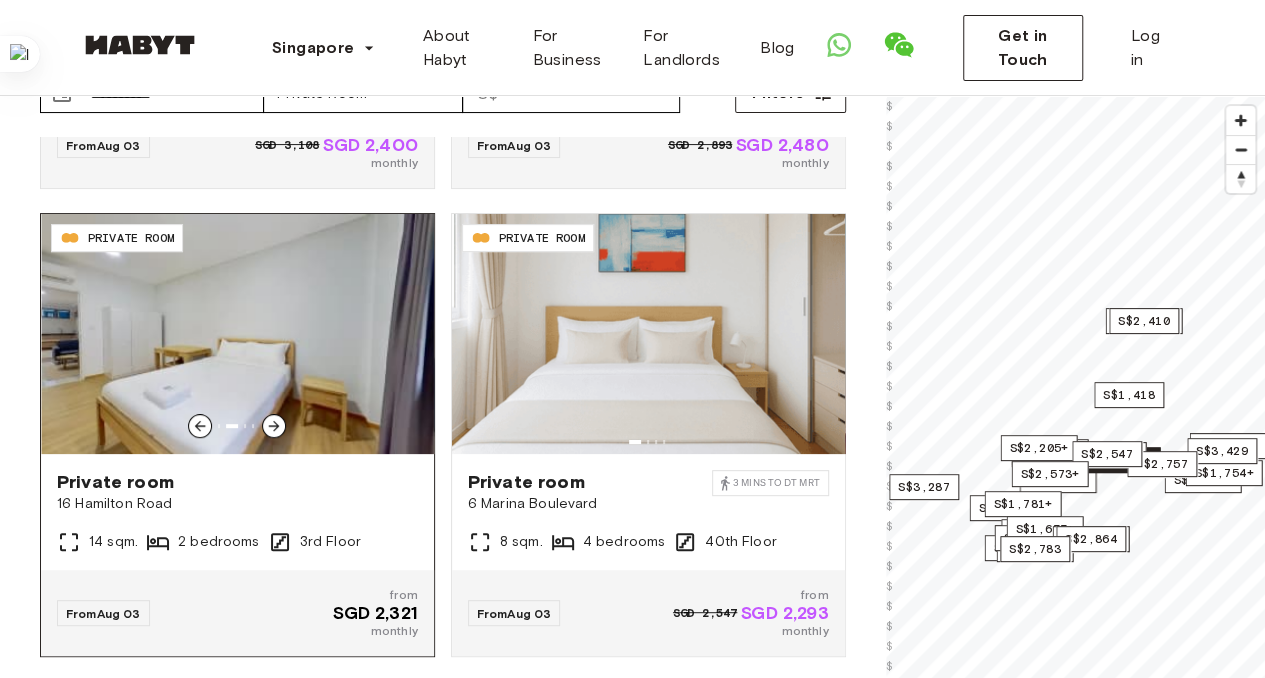 click at bounding box center [274, 426] 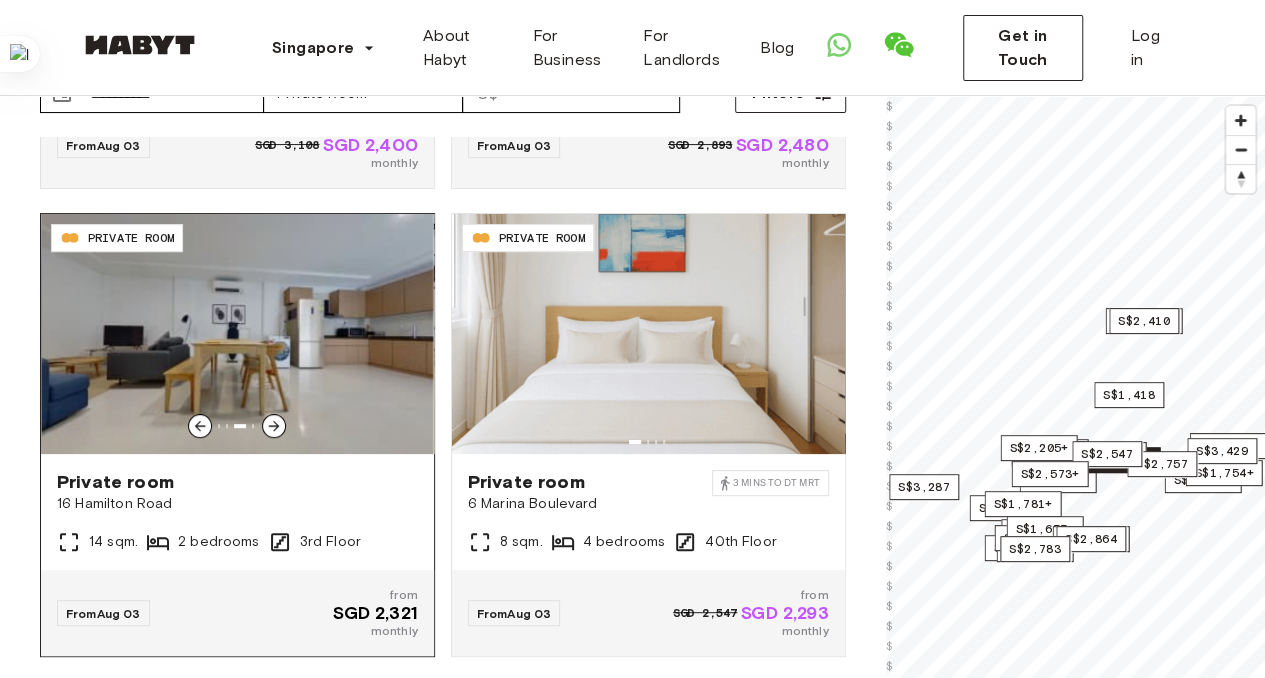 click at bounding box center (274, 426) 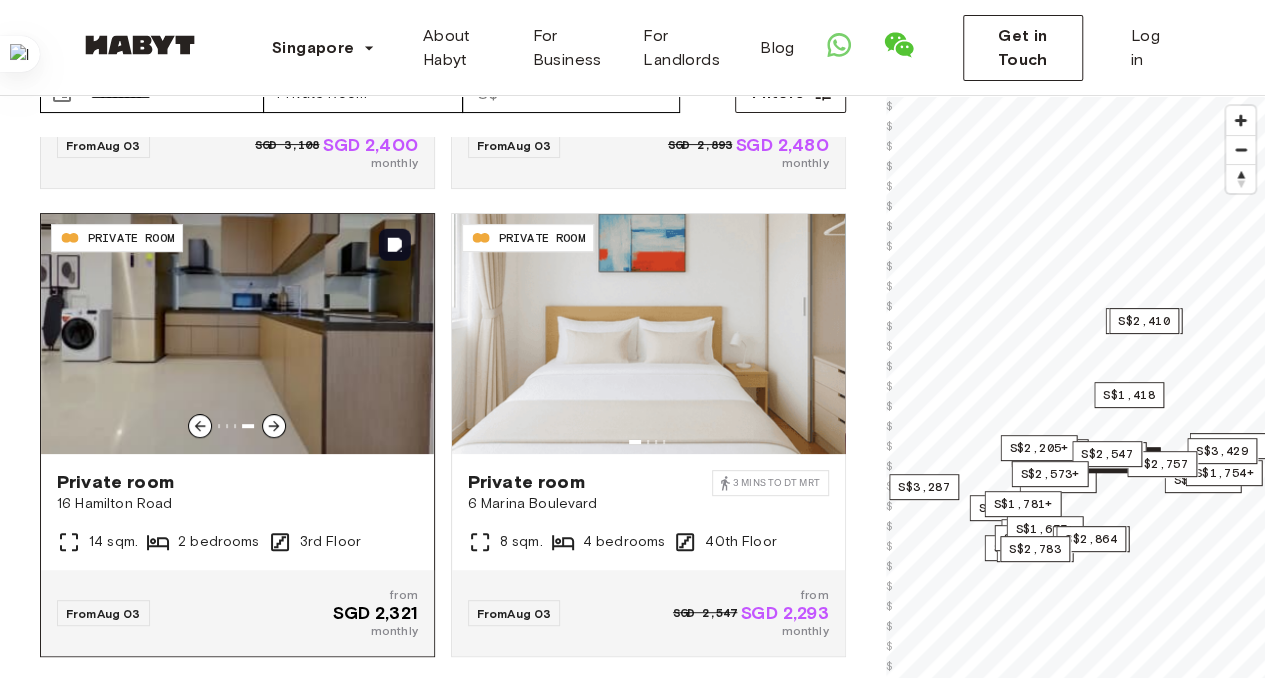 click at bounding box center [237, 334] 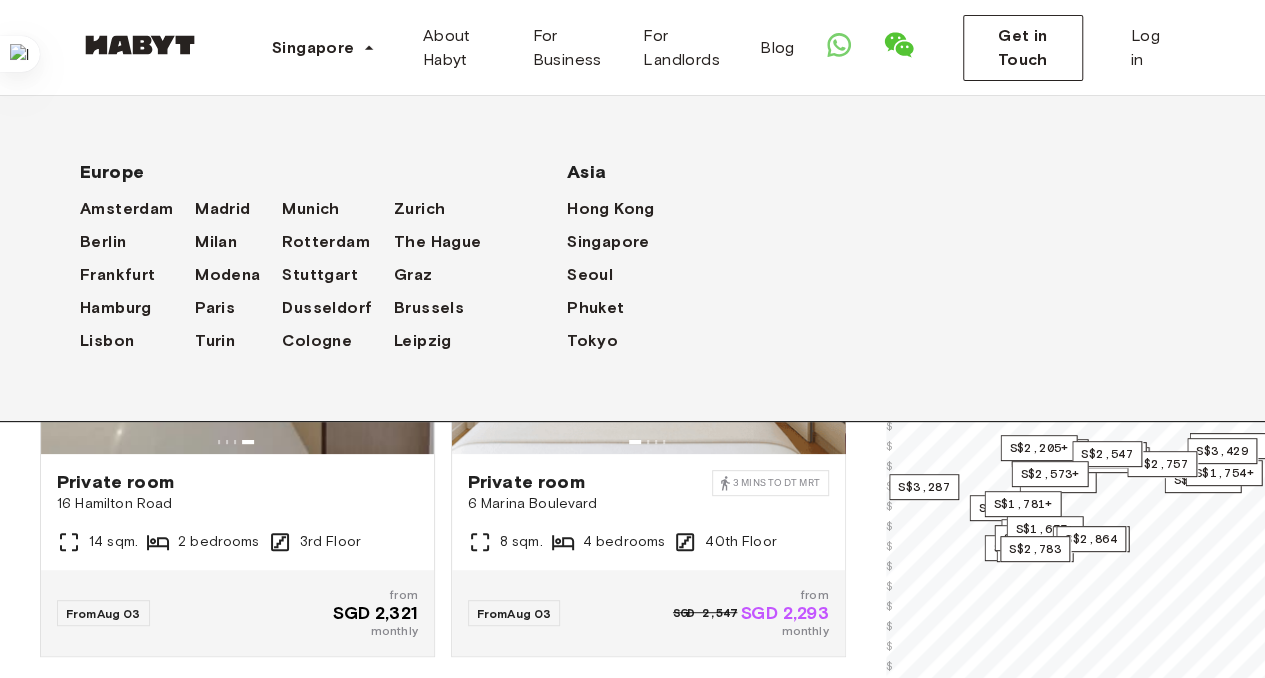 scroll, scrollTop: 0, scrollLeft: 0, axis: both 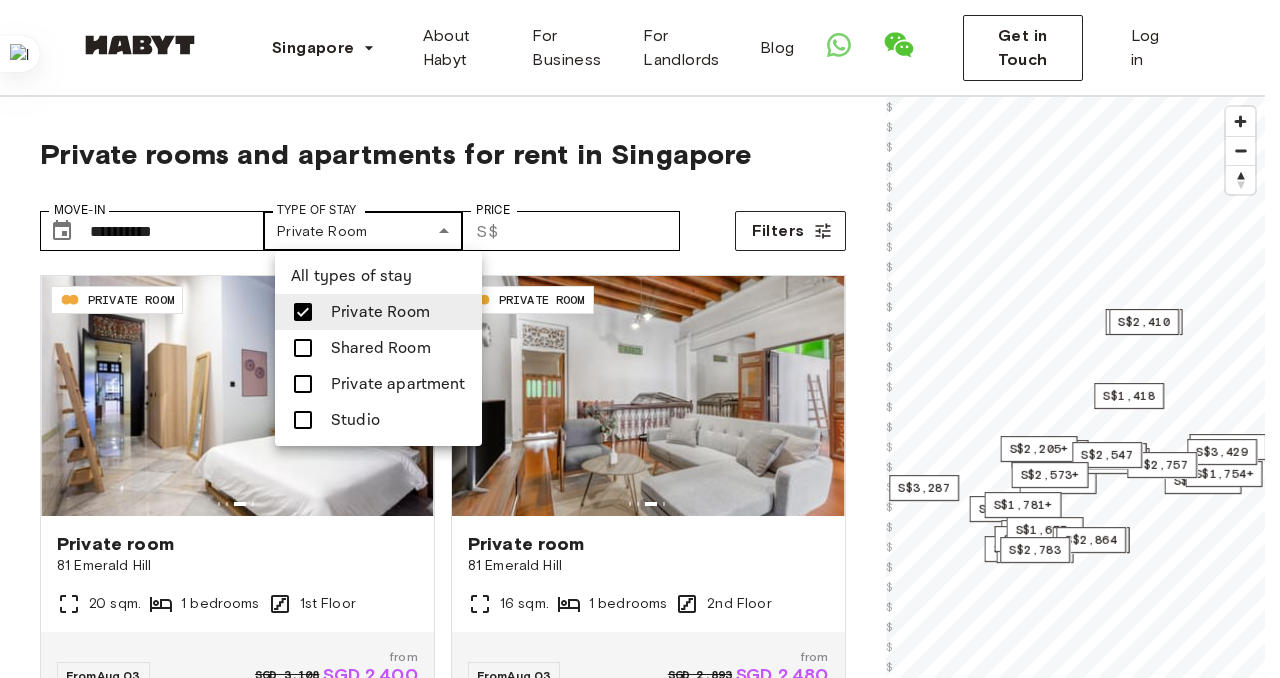 click on "**********" at bounding box center [640, 2379] 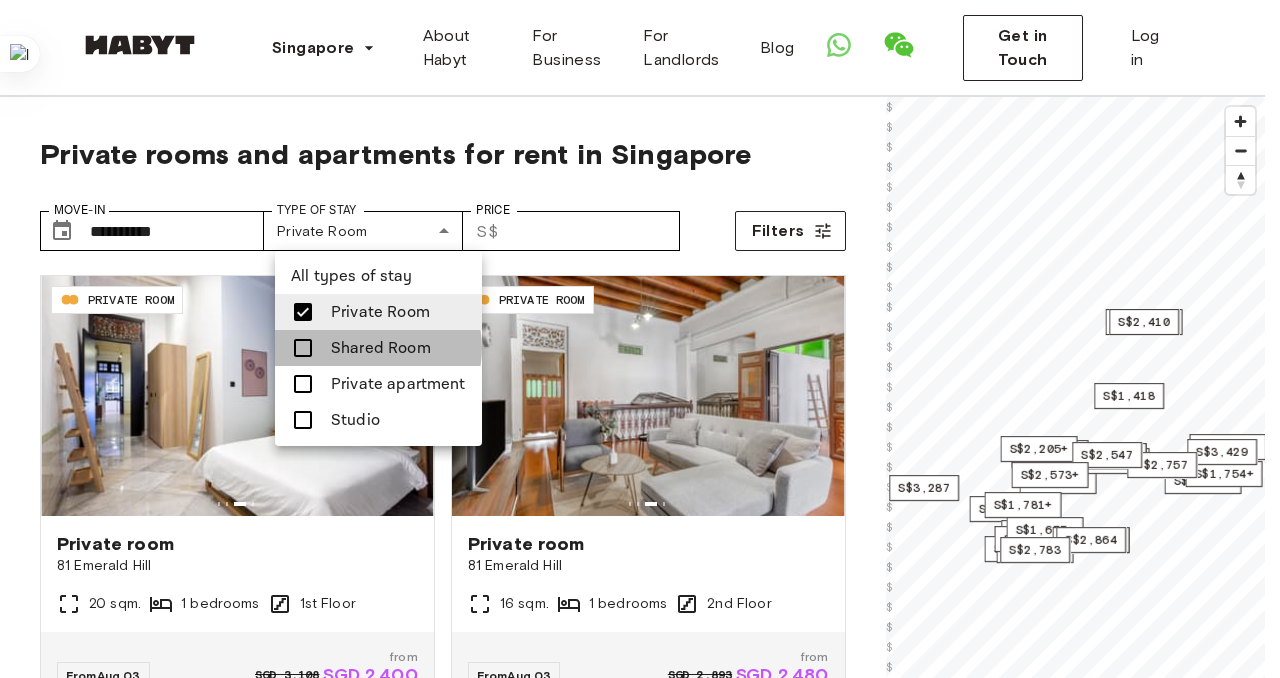 drag, startPoint x: 372, startPoint y: 348, endPoint x: 366, endPoint y: 363, distance: 16.155495 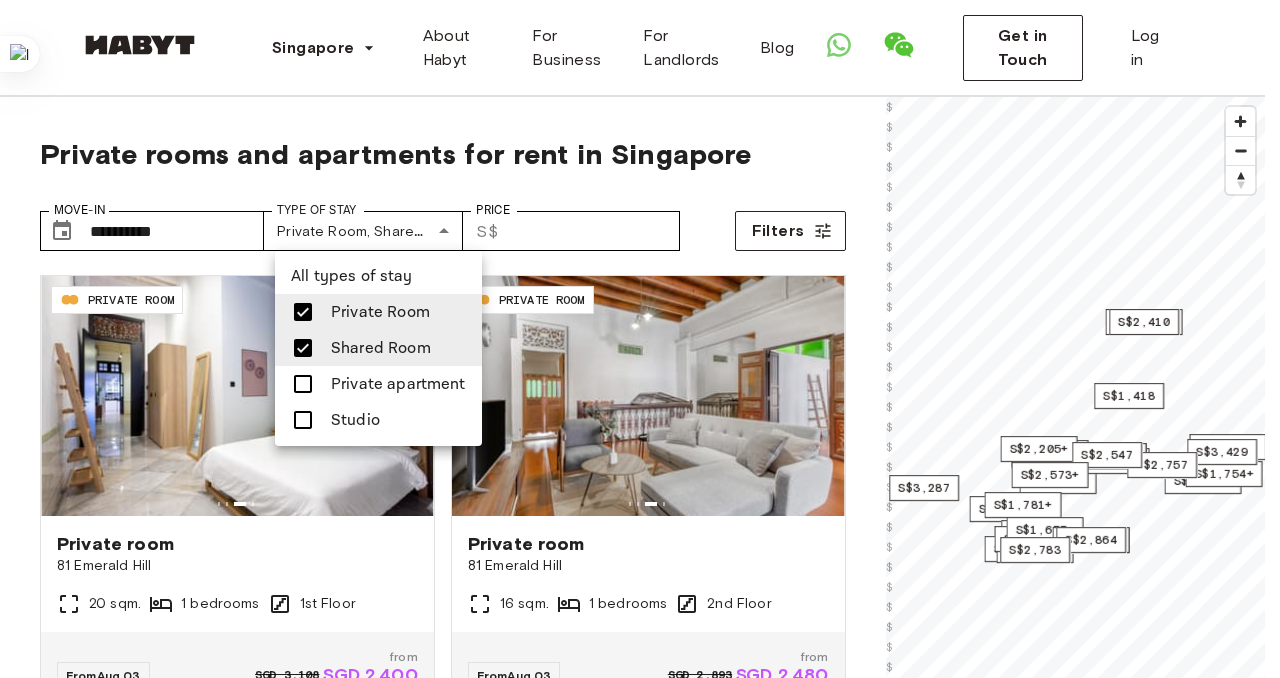 click on "Private apartment" at bounding box center [398, 384] 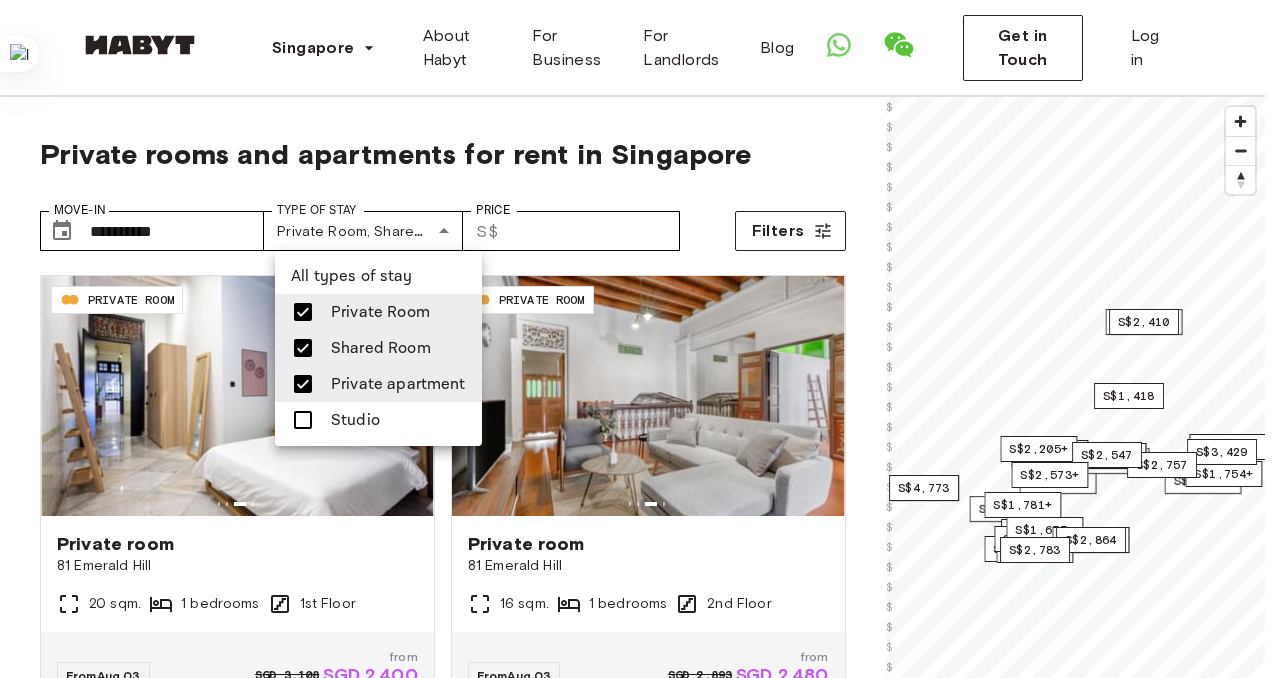 click at bounding box center (309, 348) 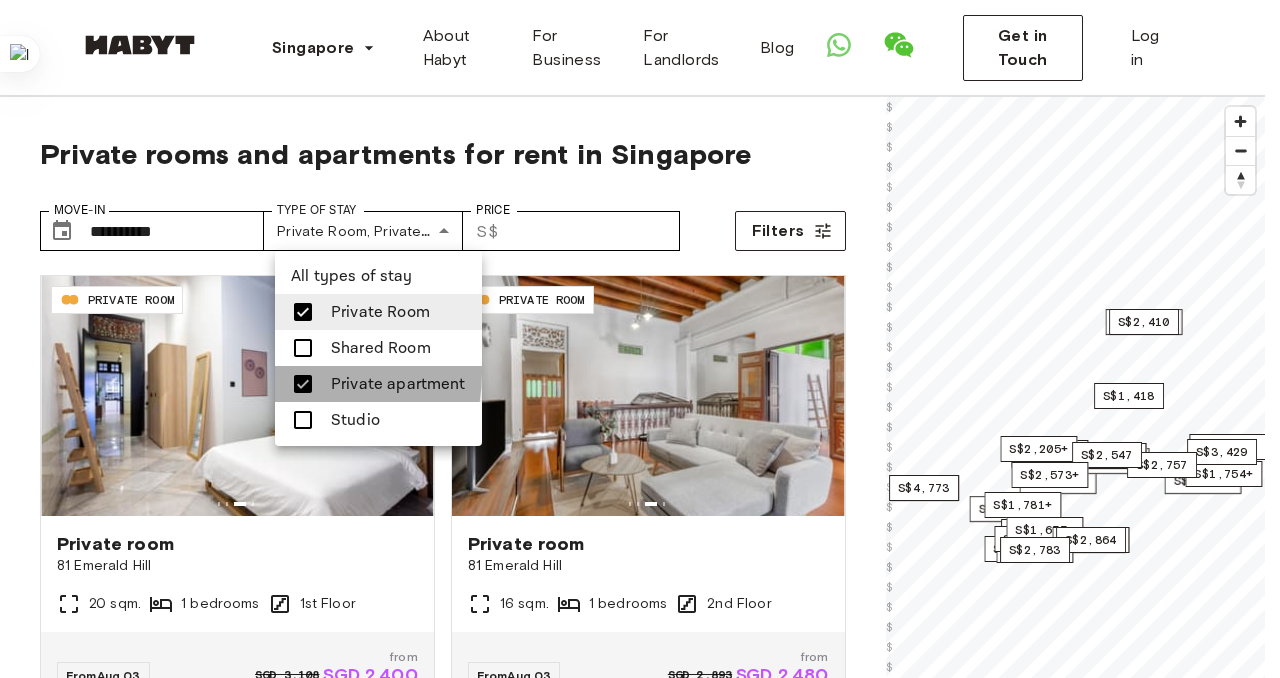 click at bounding box center (303, 384) 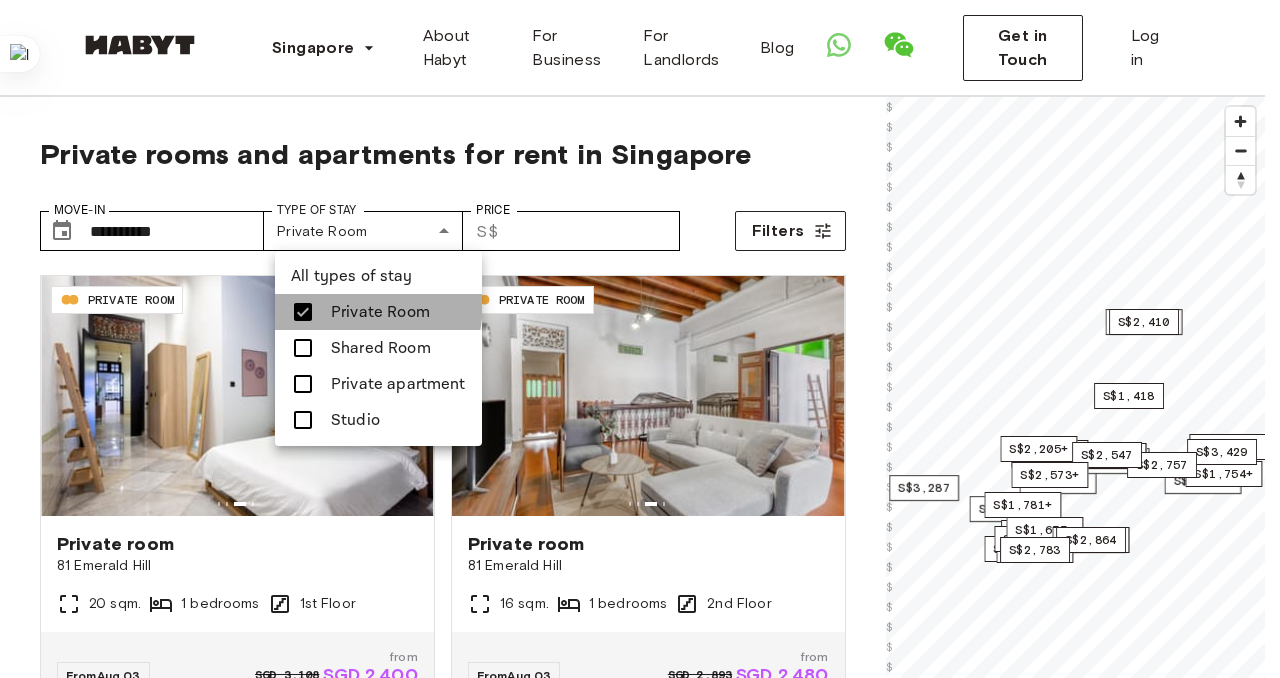 click at bounding box center [303, 312] 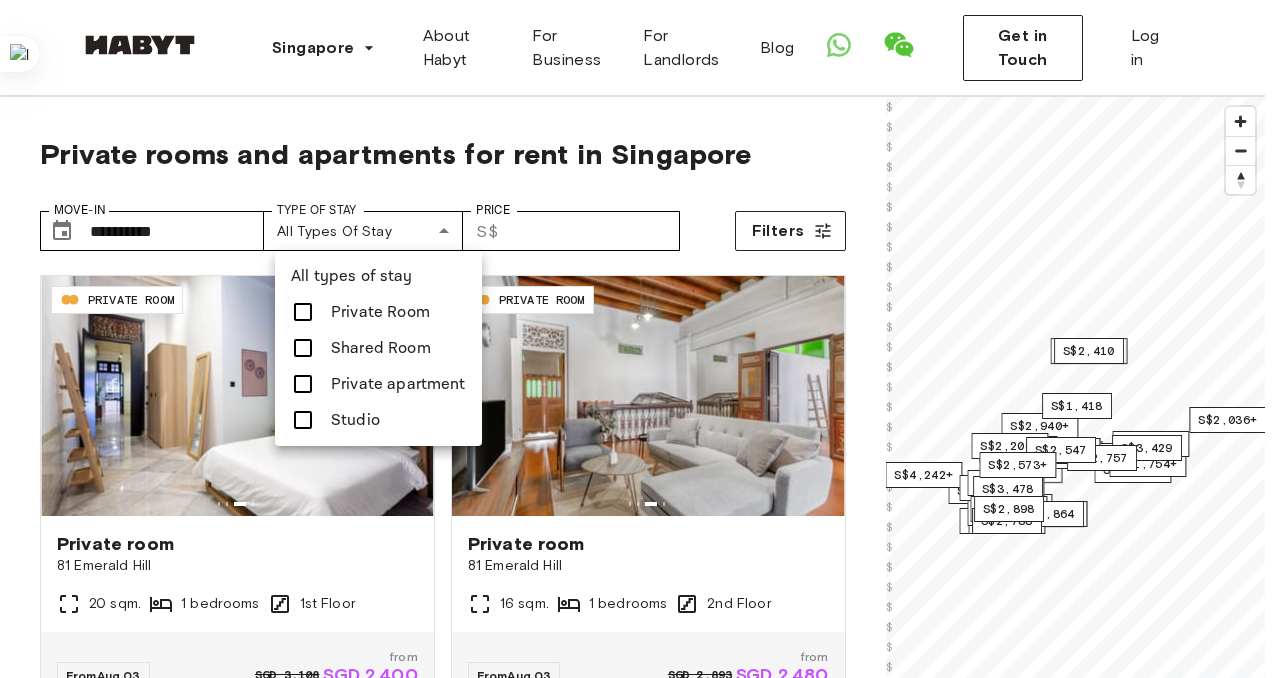 click at bounding box center [303, 420] 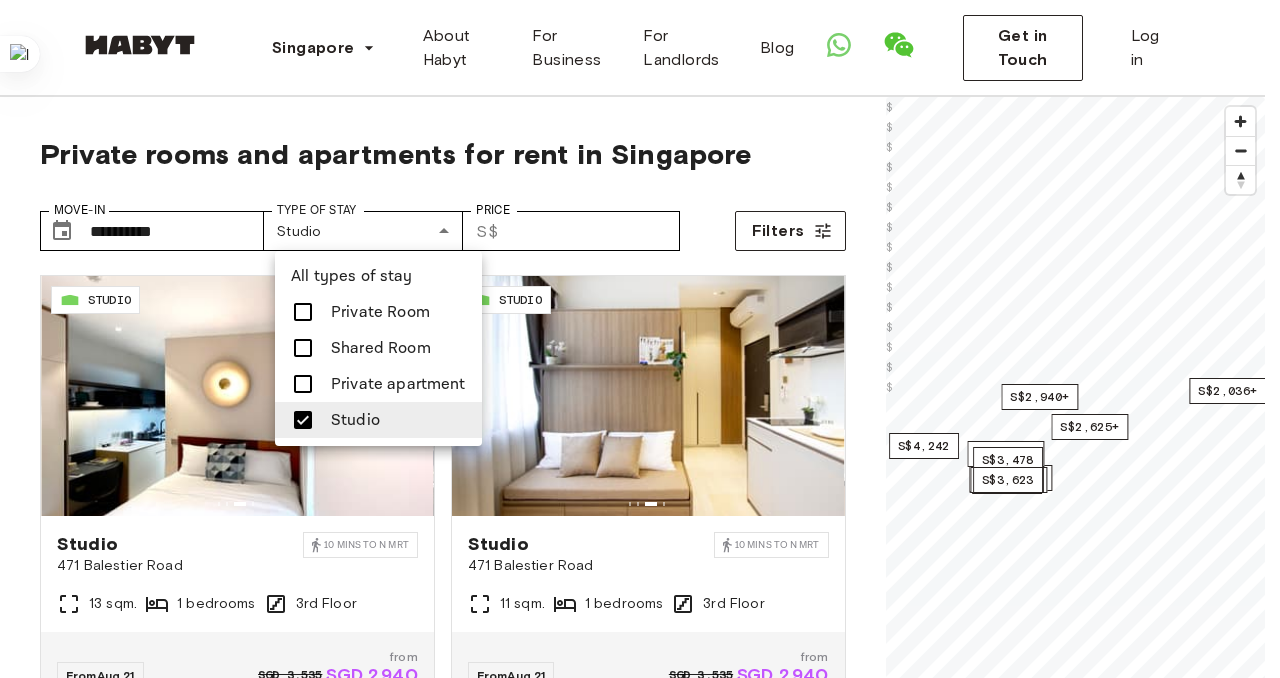 click at bounding box center (0, 339) 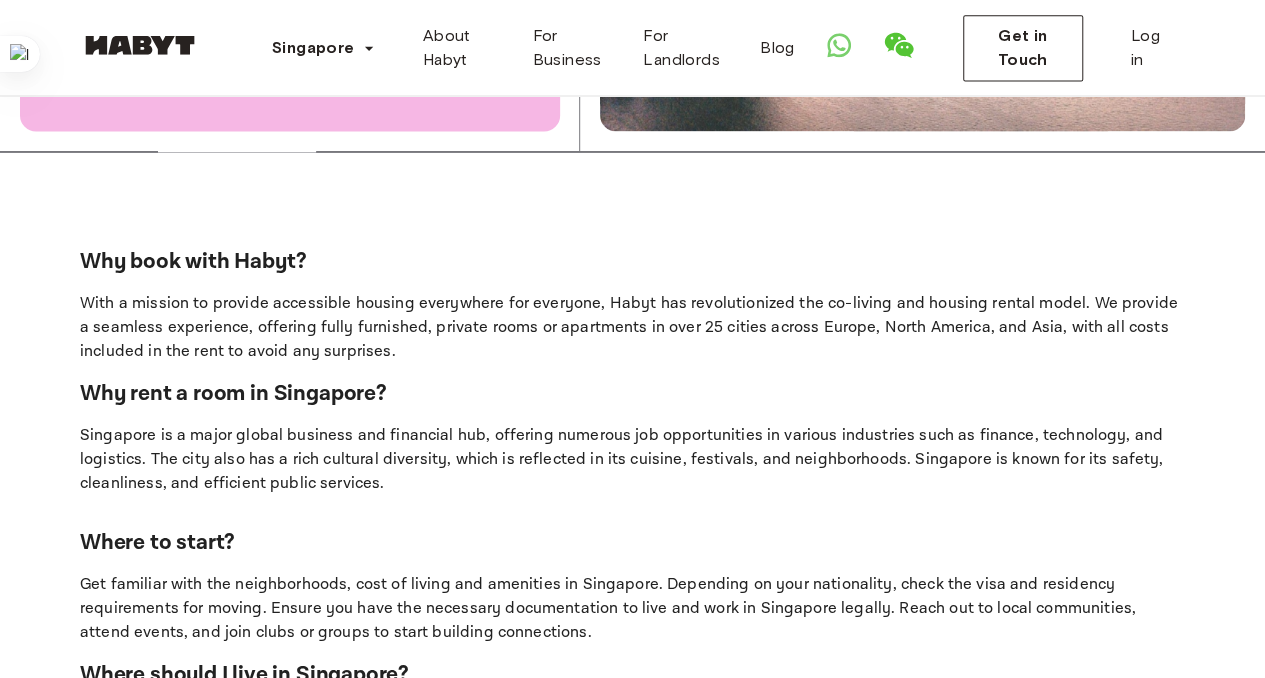 scroll, scrollTop: 1385, scrollLeft: 0, axis: vertical 